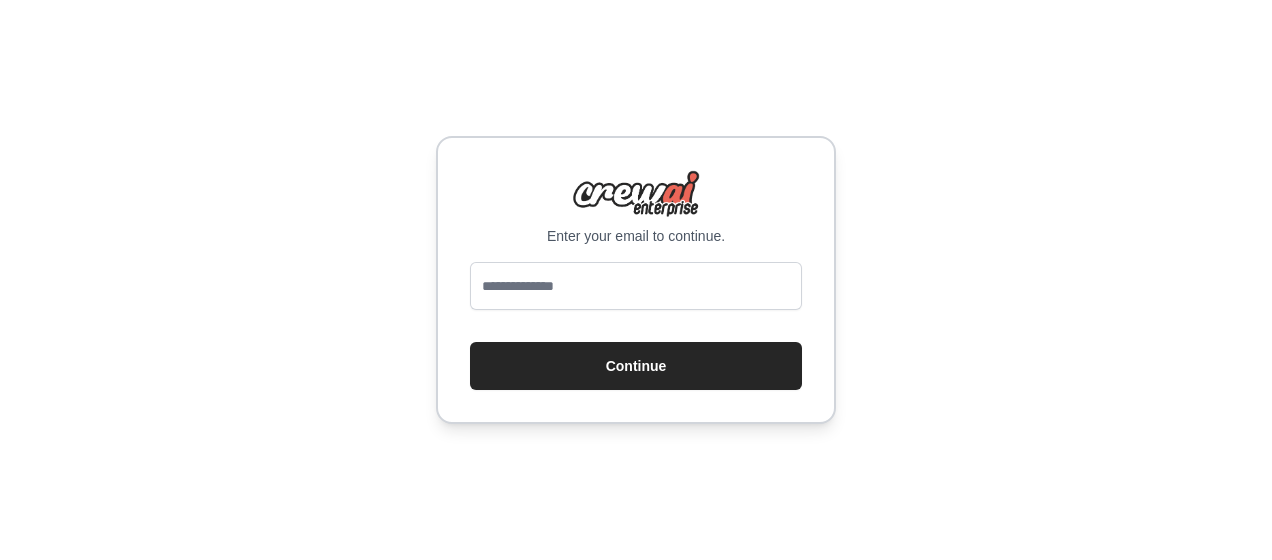 scroll, scrollTop: 0, scrollLeft: 0, axis: both 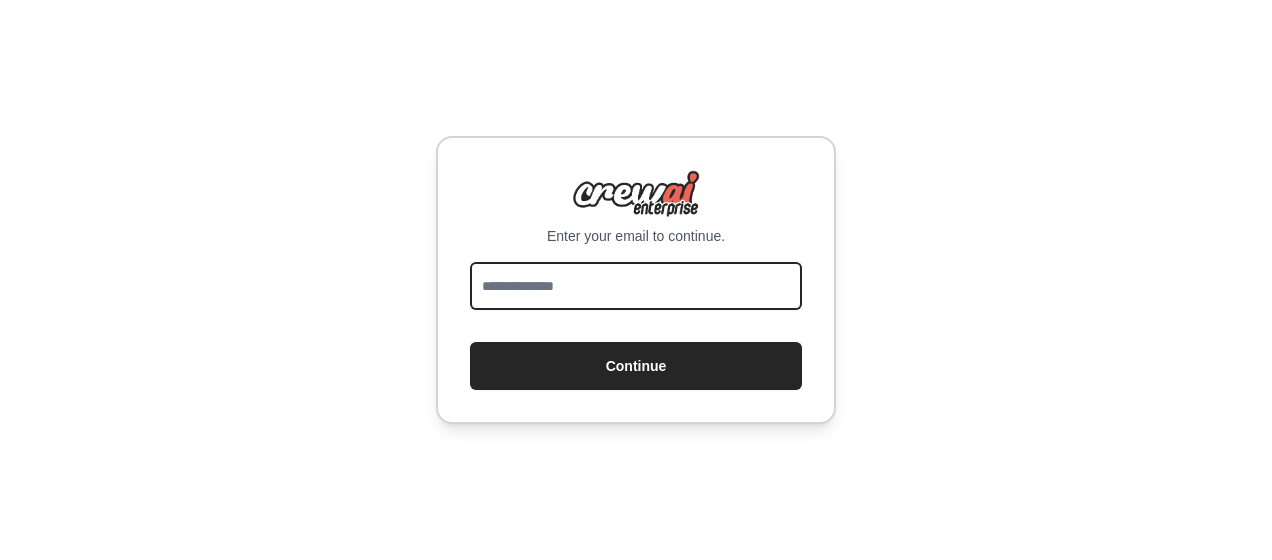 click at bounding box center [636, 286] 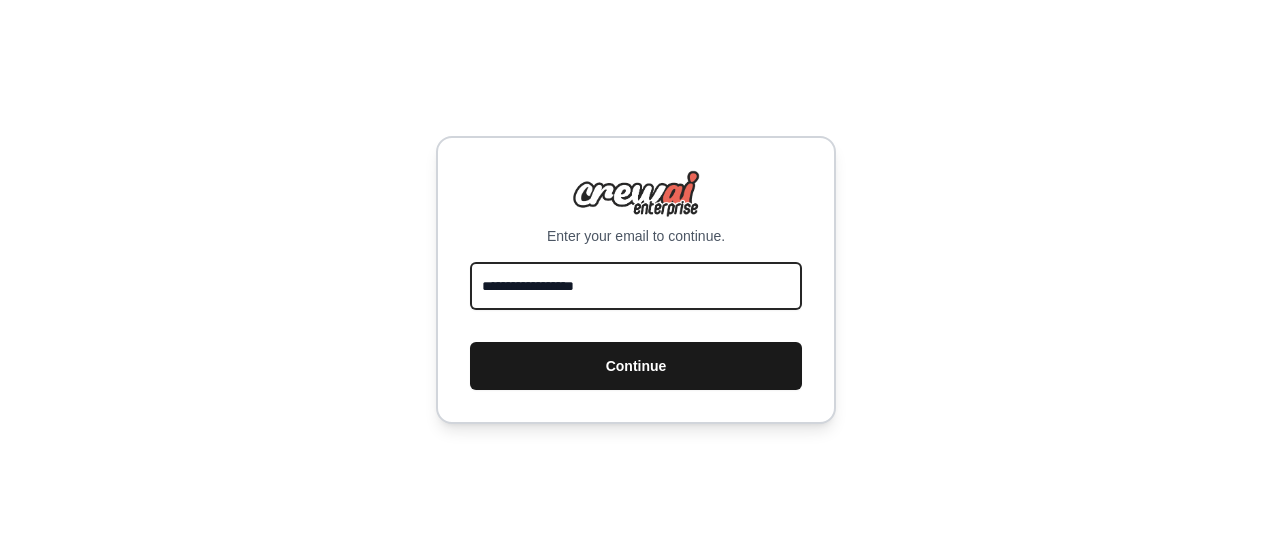 type on "**********" 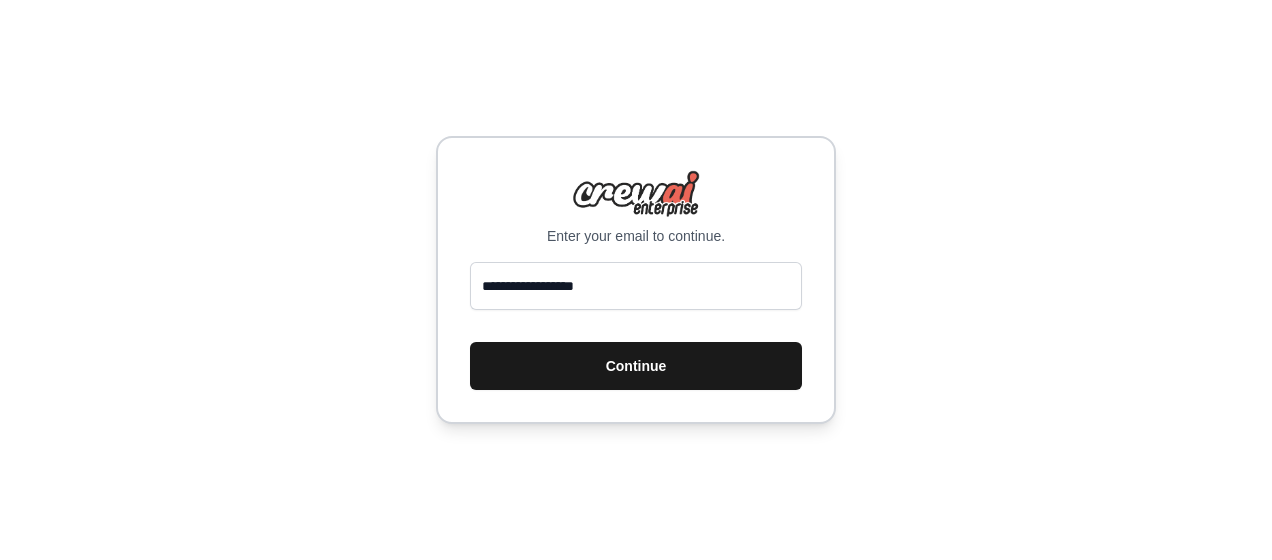 click on "Continue" at bounding box center [636, 366] 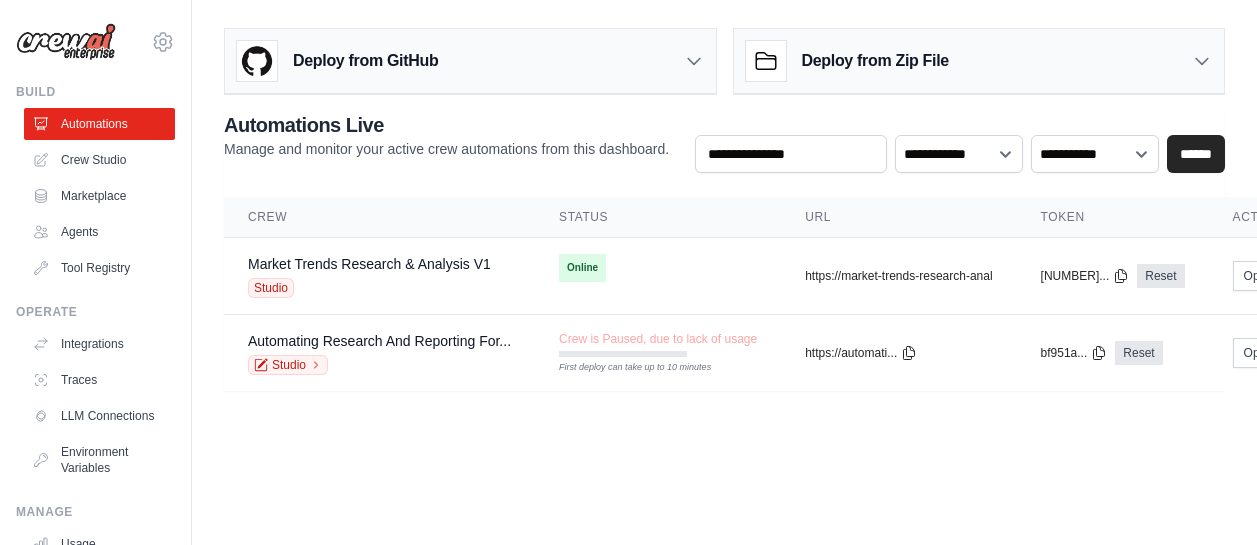 scroll, scrollTop: 0, scrollLeft: 0, axis: both 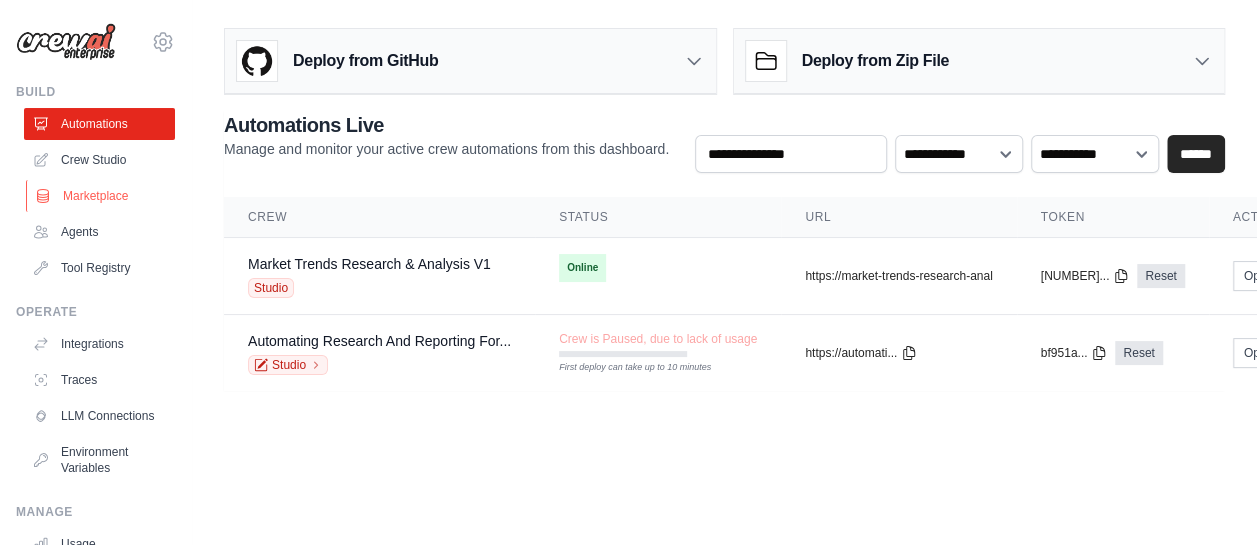 click on "Marketplace" at bounding box center (101, 196) 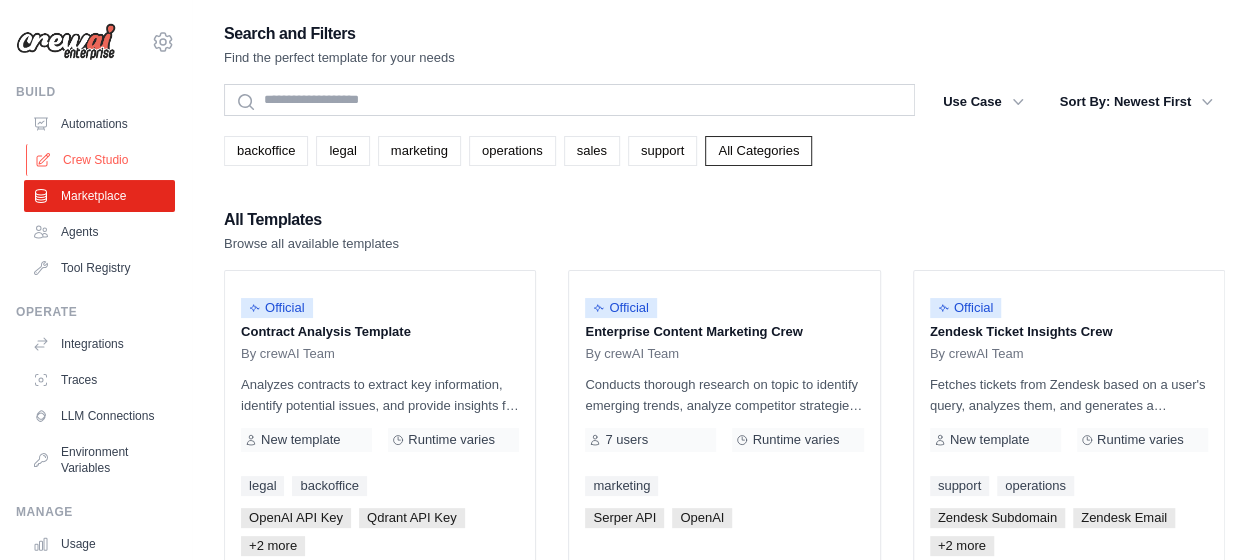 click on "Crew Studio" at bounding box center [101, 160] 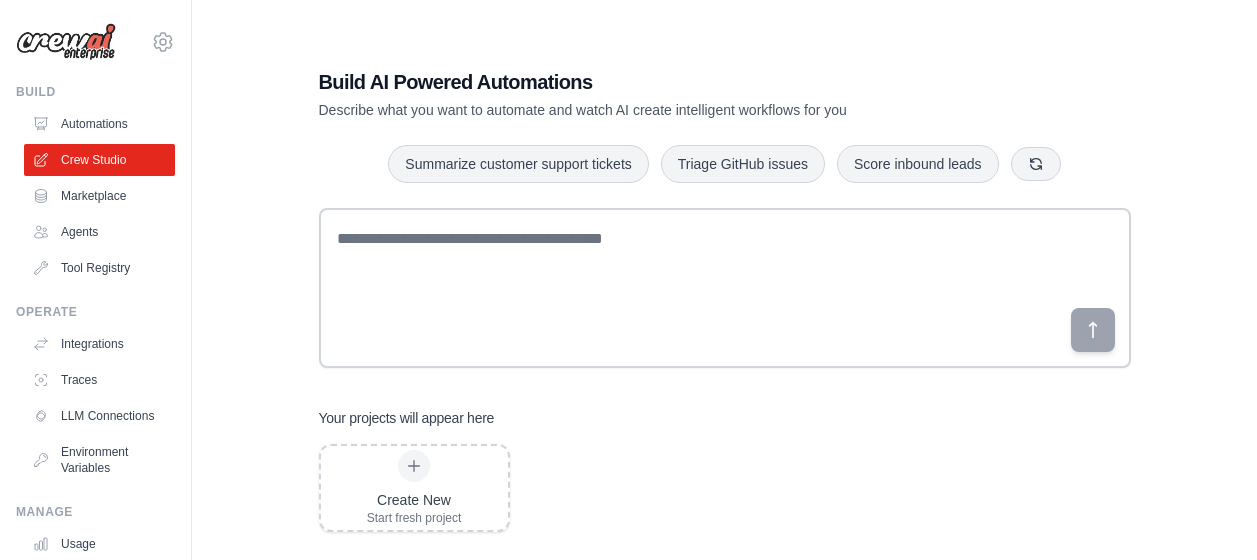 scroll, scrollTop: 0, scrollLeft: 0, axis: both 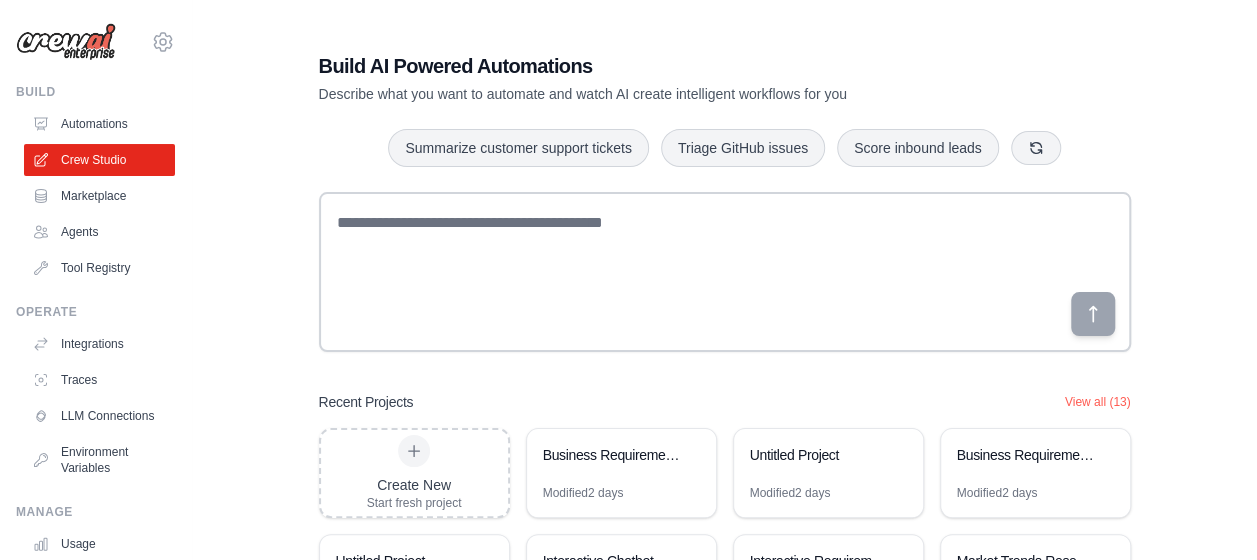 click on "Build AI Powered Automations Describe what you want to automate and watch AI create intelligent workflows for you Summarize customer support tickets Triage GitHub issues Score inbound leads Recent Projects View all (13) Create New Start fresh project Business Requirements to User Stories Transformer Modified  2 days Untitled Project Modified  2 days Business Requirements to User Stories Transformer Modified  2 days Untitled Project Modified  2 days Interactive Chatbot with Question Refinement Modified  5 days Interactive Requirements to User Stories Conversation Modified  5 days Market Trends Research & Analysis Modified  5 days Untitled Project Modified  5 days Untitled Project Modified  6 days Product End-of-Life Tracker Modified  8 days LinkedIn Profile Finder by Email Modified  8 days" at bounding box center [724, 417] 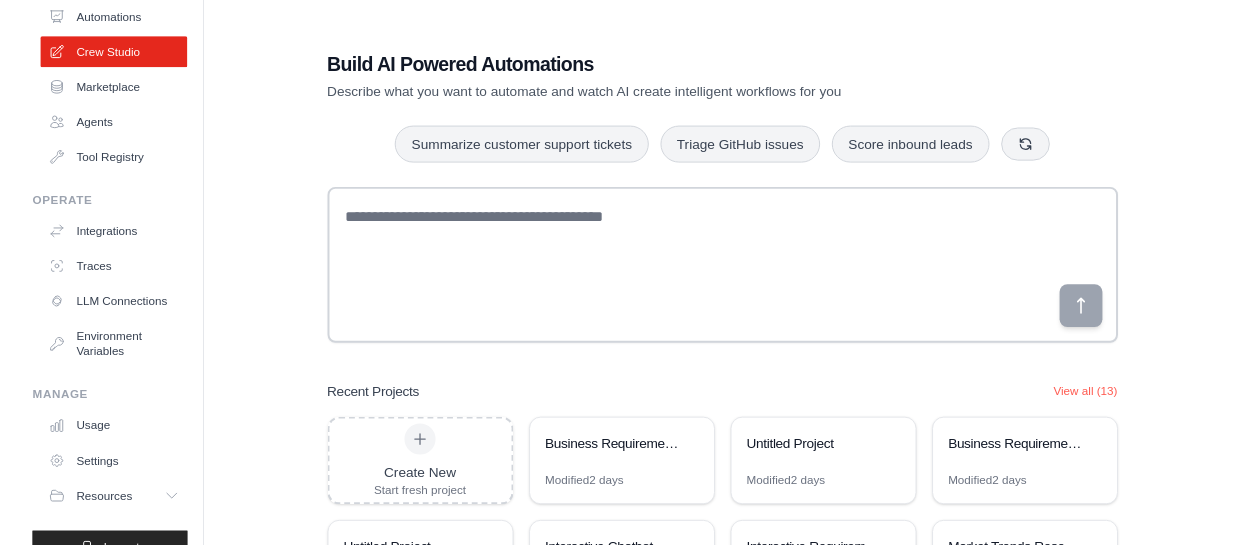 scroll, scrollTop: 0, scrollLeft: 0, axis: both 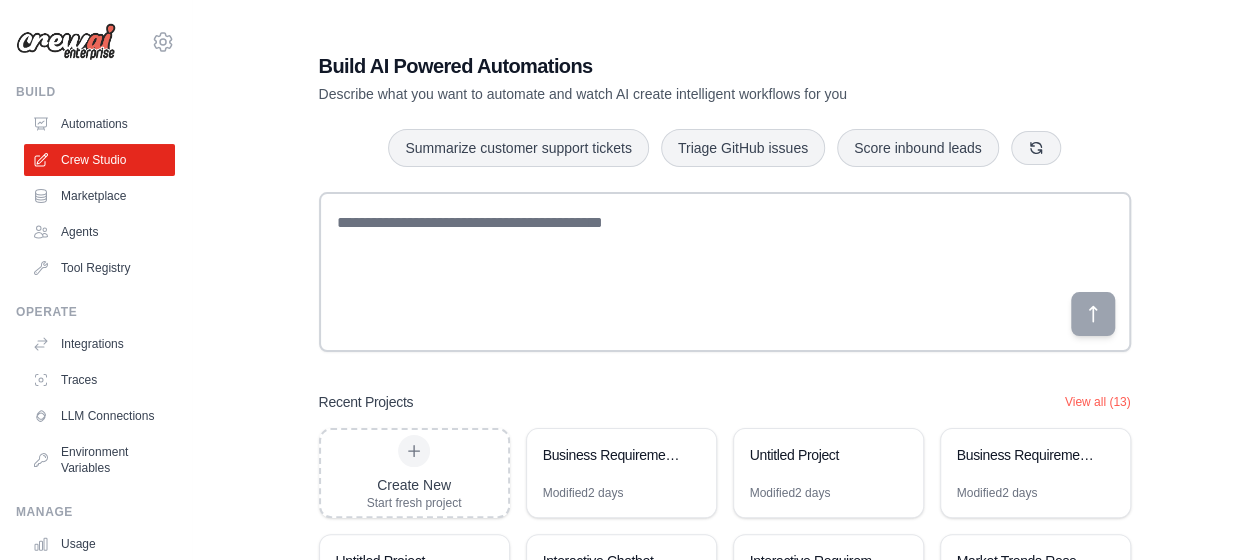 click on "Build AI Powered Automations Describe what you want to automate and watch AI create intelligent workflows for you Summarize customer support tickets Triage GitHub issues Score inbound leads Recent Projects View all (13) Create New Start fresh project Business Requirements to User Stories Transformer Modified  2 days Untitled Project Modified  2 days Business Requirements to User Stories Transformer Modified  2 days Untitled Project Modified  2 days Interactive Chatbot with Question Refinement Modified  5 days Interactive Requirements to User Stories Conversation Modified  5 days Market Trends Research & Analysis Modified  5 days Untitled Project Modified  5 days Untitled Project Modified  6 days Product End-of-Life Tracker Modified  8 days LinkedIn Profile Finder by Email Modified  8 days" at bounding box center (724, 417) 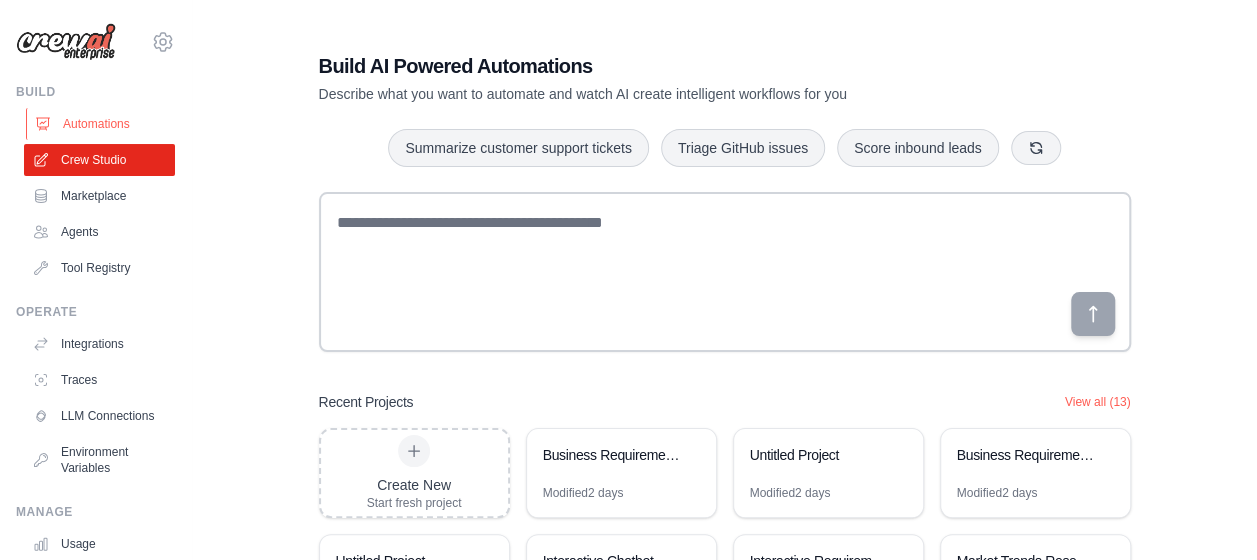 click on "Automations" at bounding box center [101, 124] 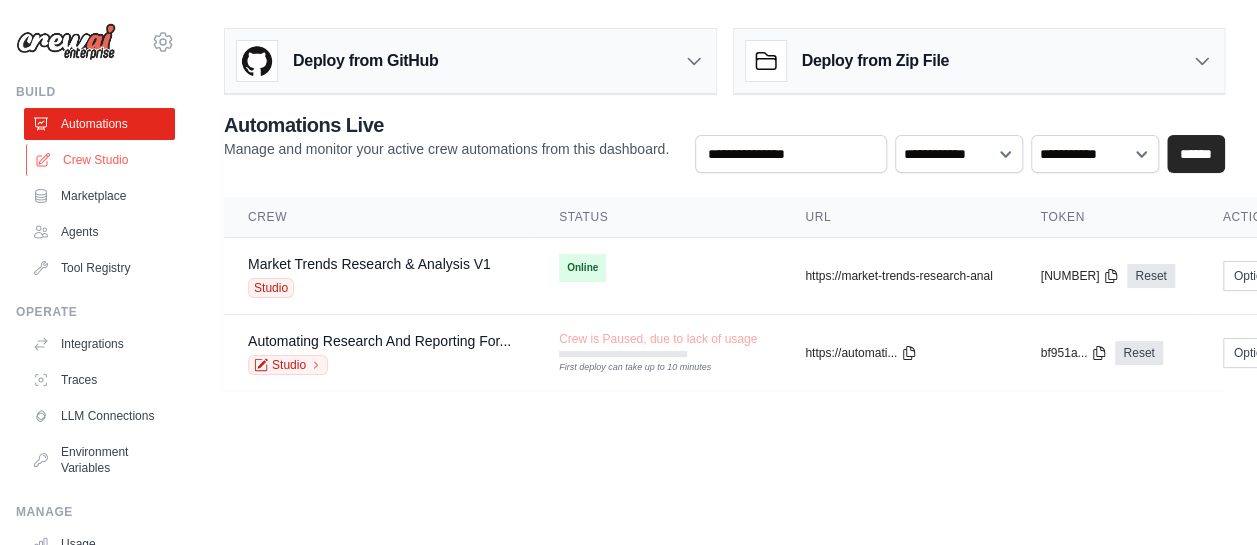 click on "Crew Studio" at bounding box center [101, 160] 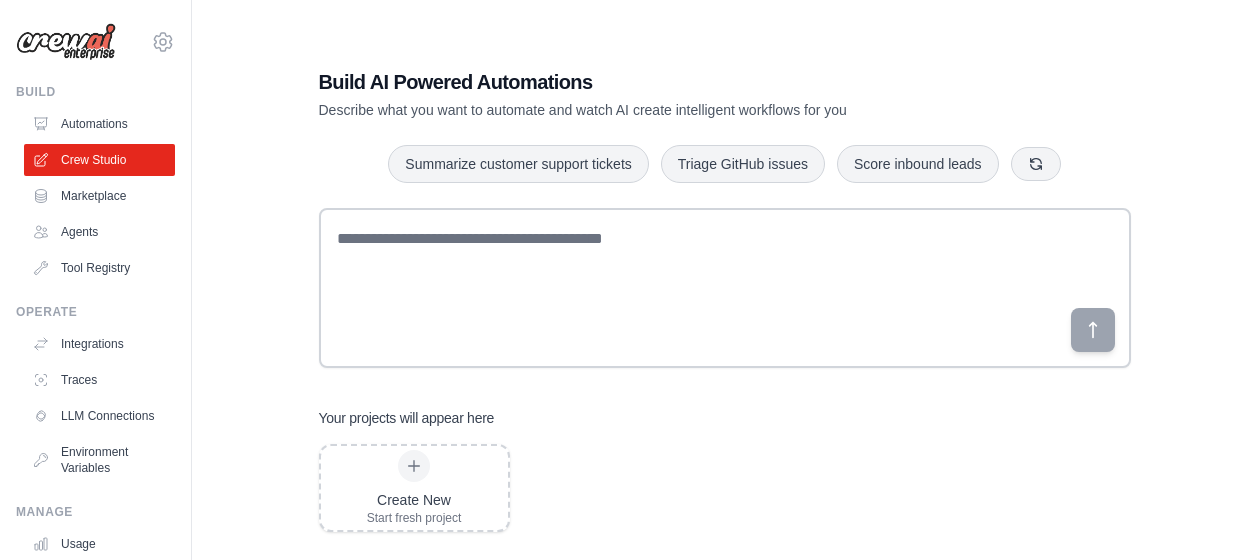 scroll, scrollTop: 0, scrollLeft: 0, axis: both 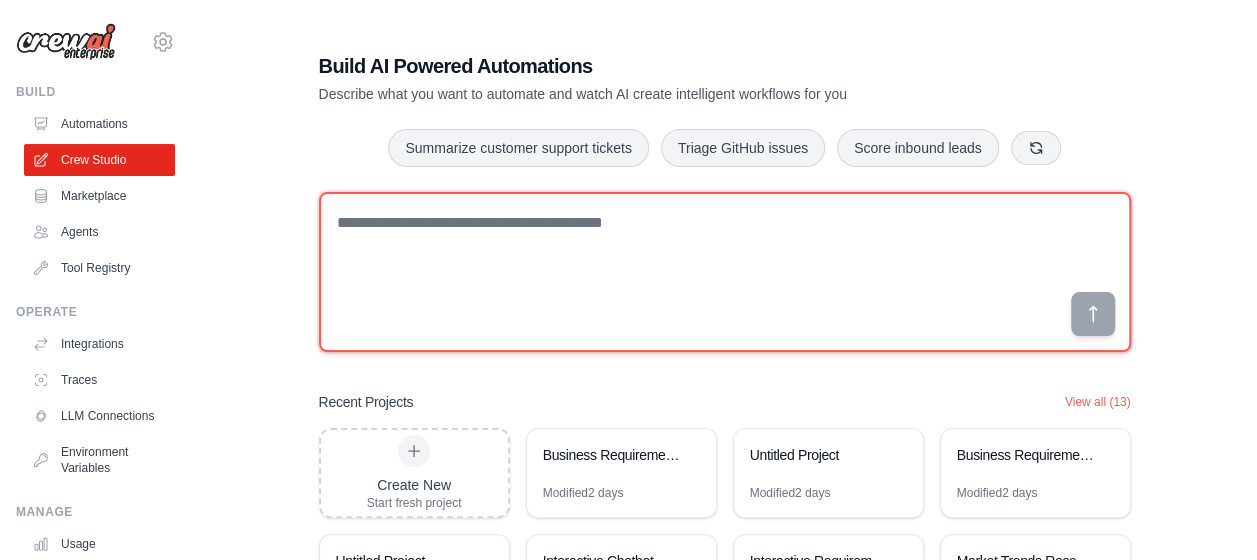 click at bounding box center (725, 272) 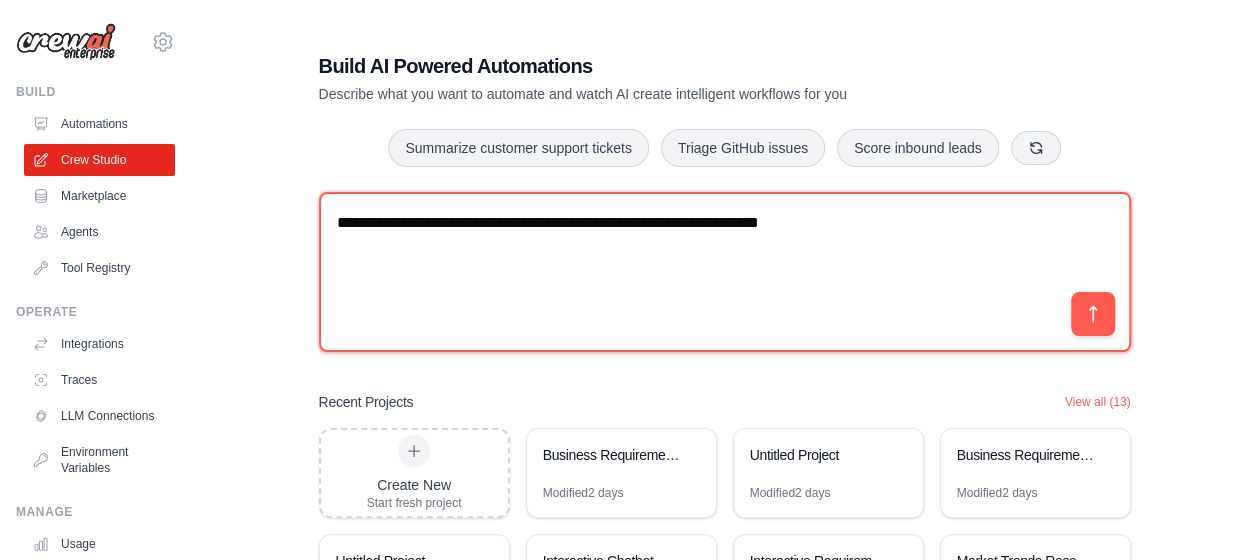 click on "**********" at bounding box center (725, 272) 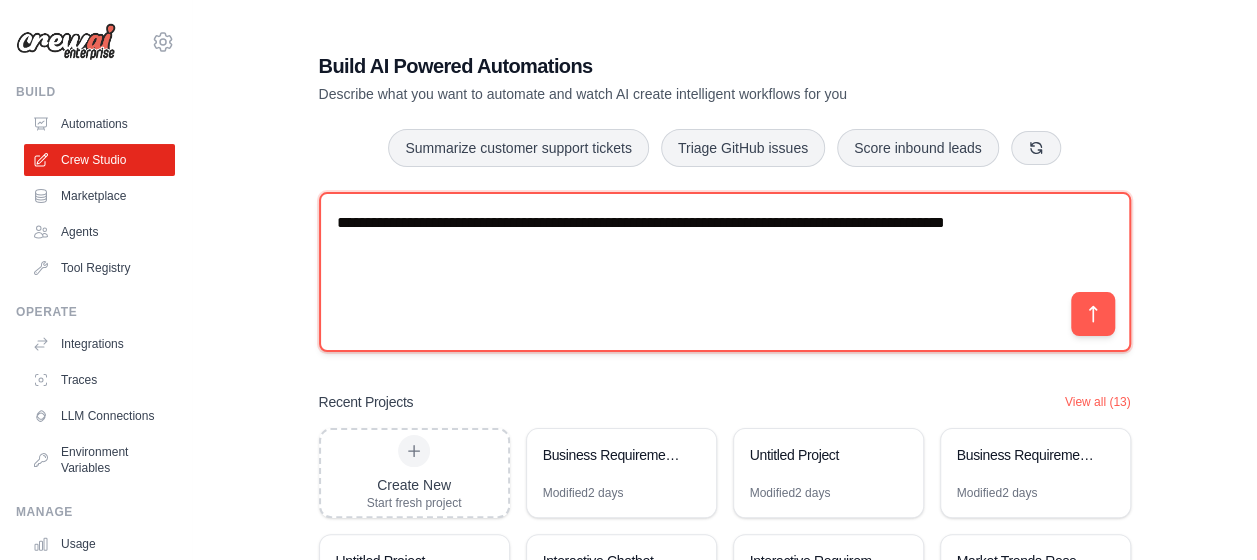 drag, startPoint x: 1016, startPoint y: 224, endPoint x: 834, endPoint y: 228, distance: 182.04395 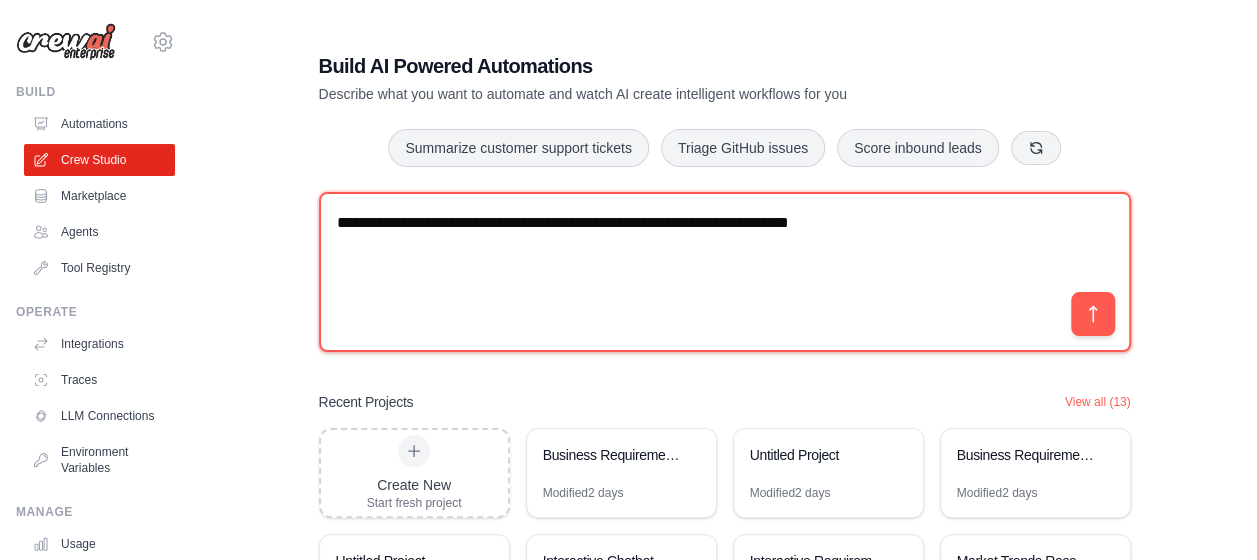 click on "**********" at bounding box center (725, 272) 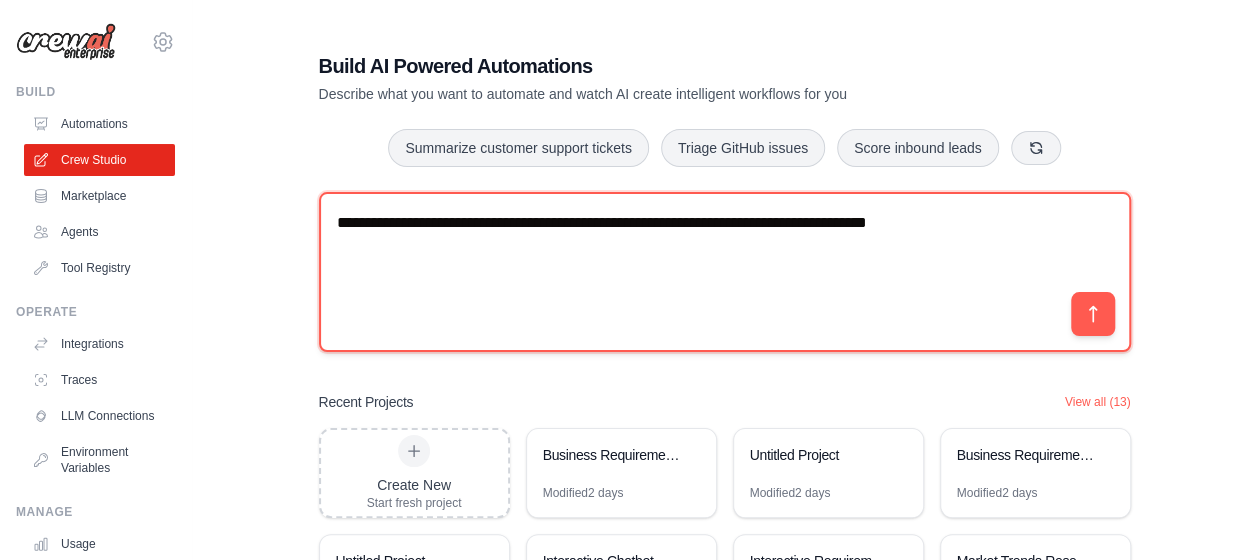 click on "**********" at bounding box center (725, 272) 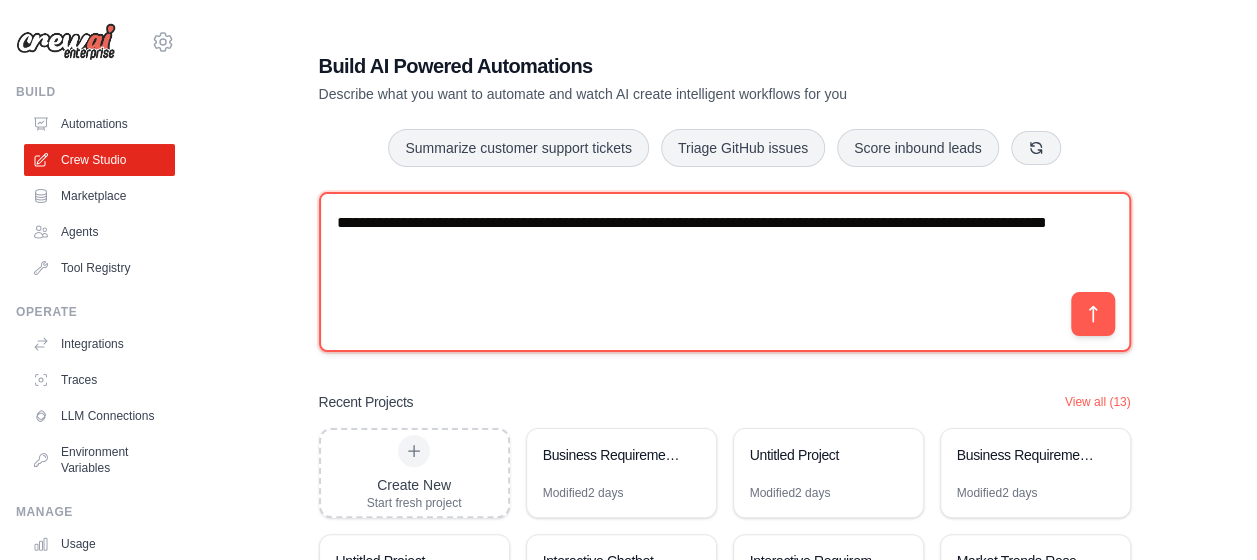 click on "**********" at bounding box center [725, 272] 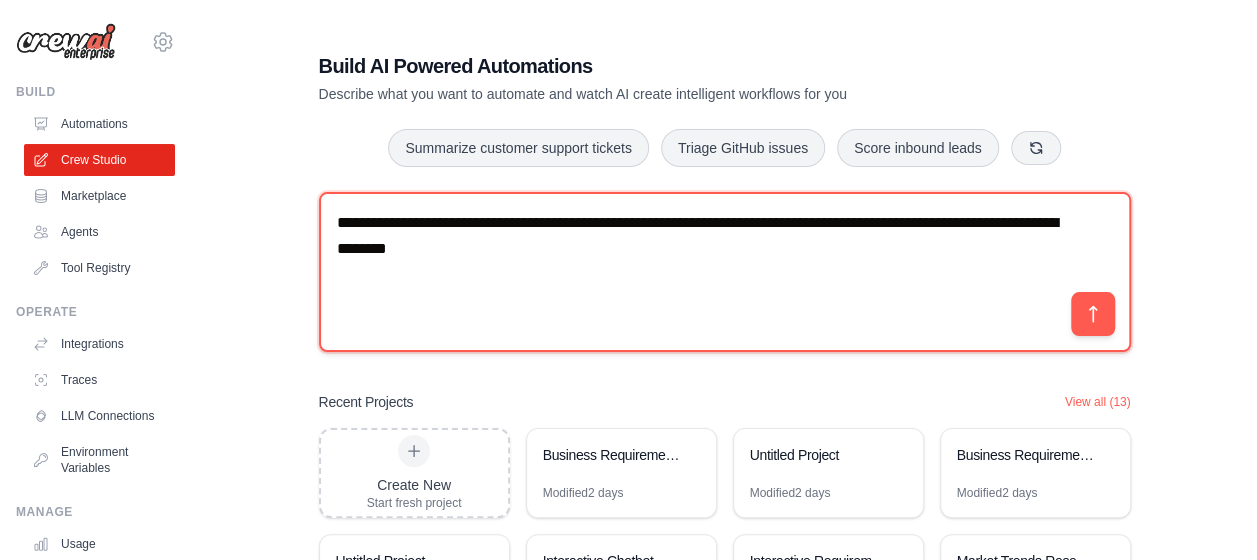 click on "**********" at bounding box center [725, 272] 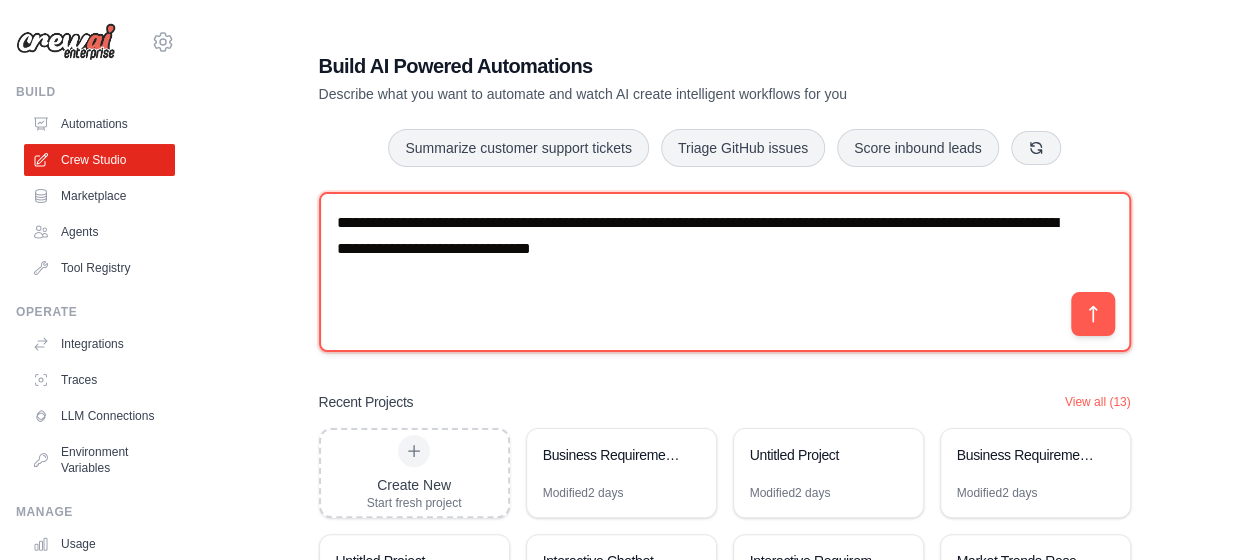 click on "**********" at bounding box center (725, 272) 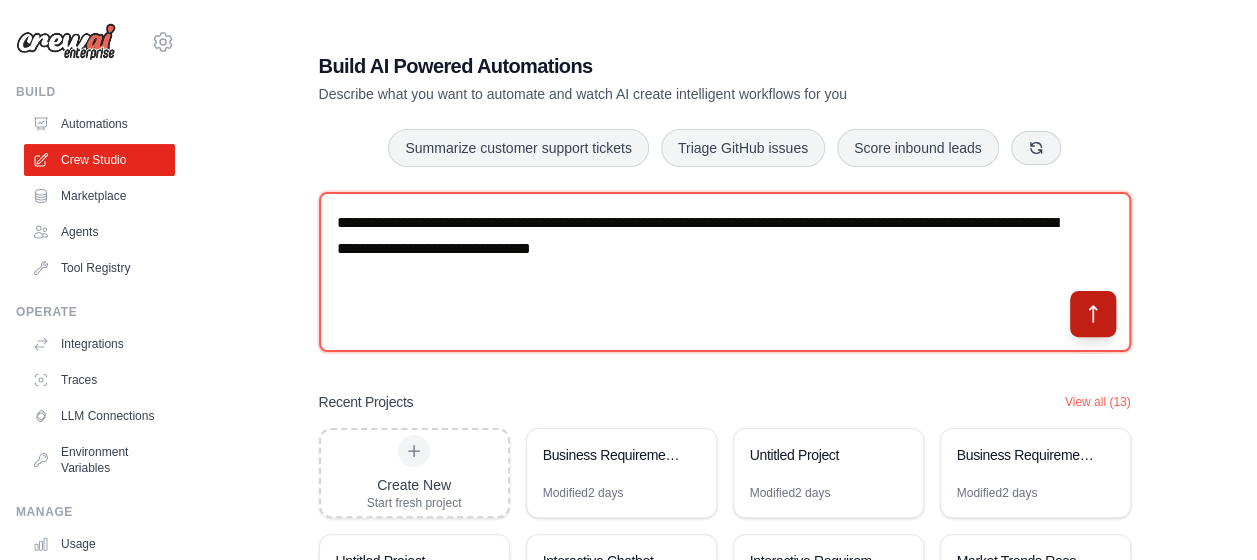 type on "**********" 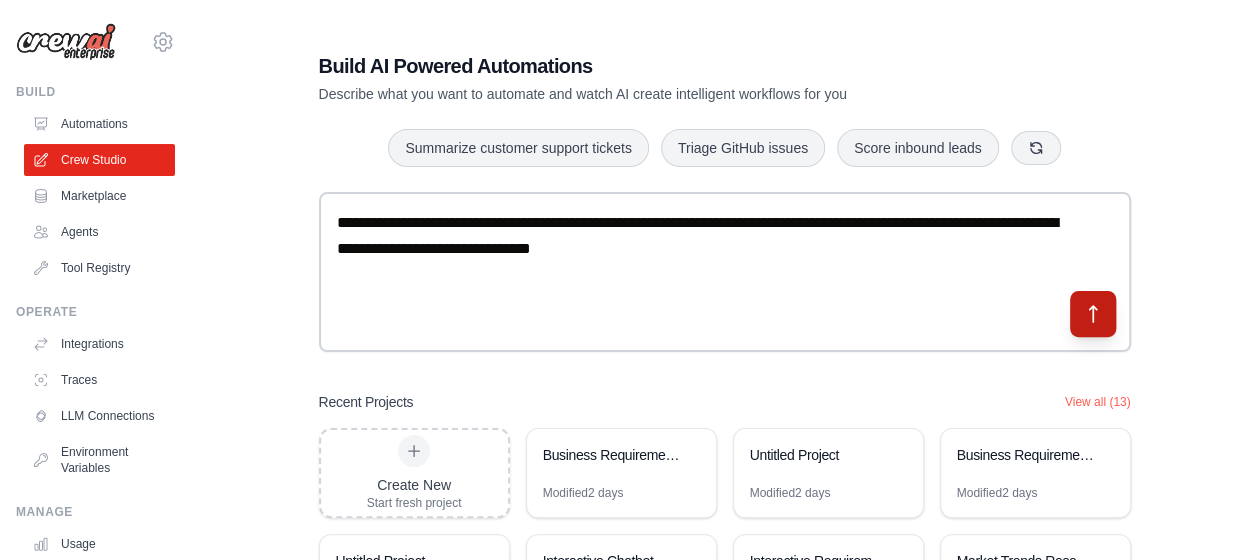 click at bounding box center [1092, 314] 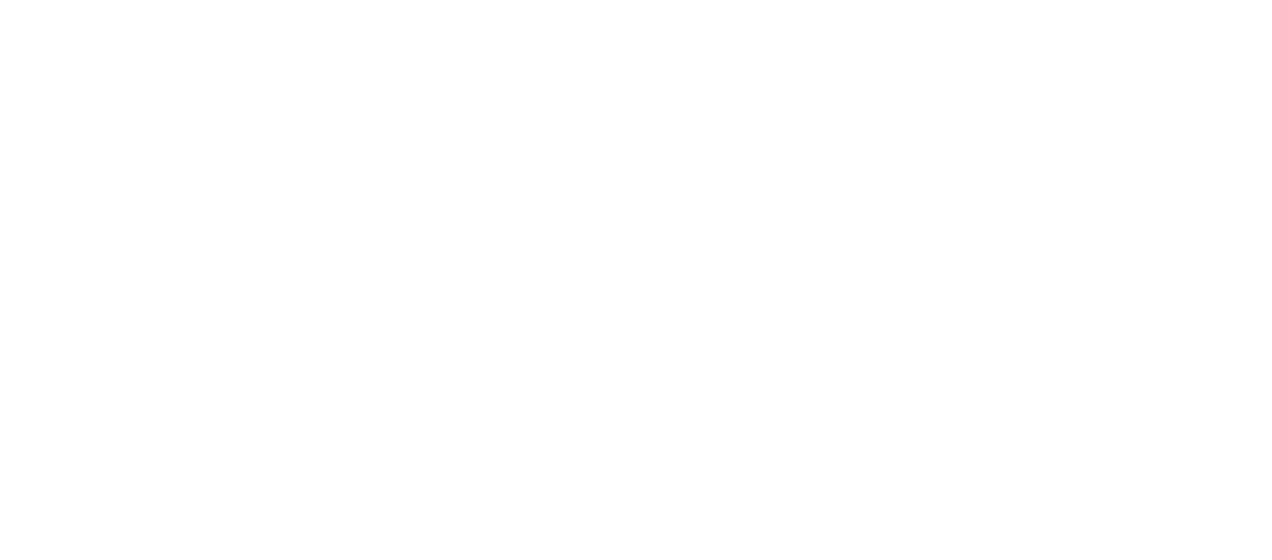 scroll, scrollTop: 0, scrollLeft: 0, axis: both 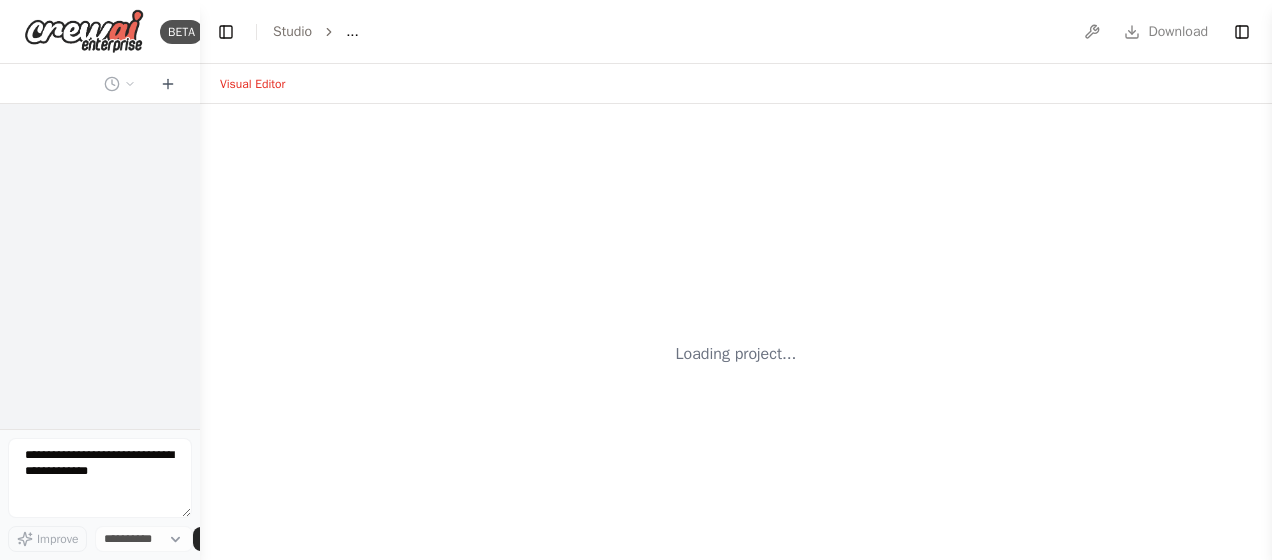 select on "****" 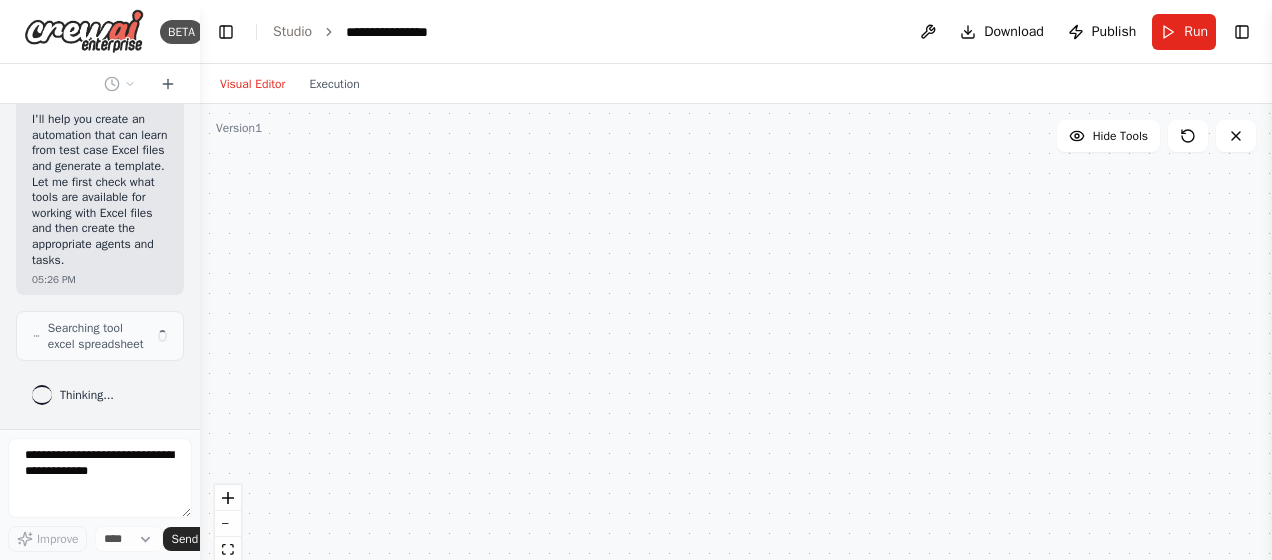 scroll, scrollTop: 257, scrollLeft: 0, axis: vertical 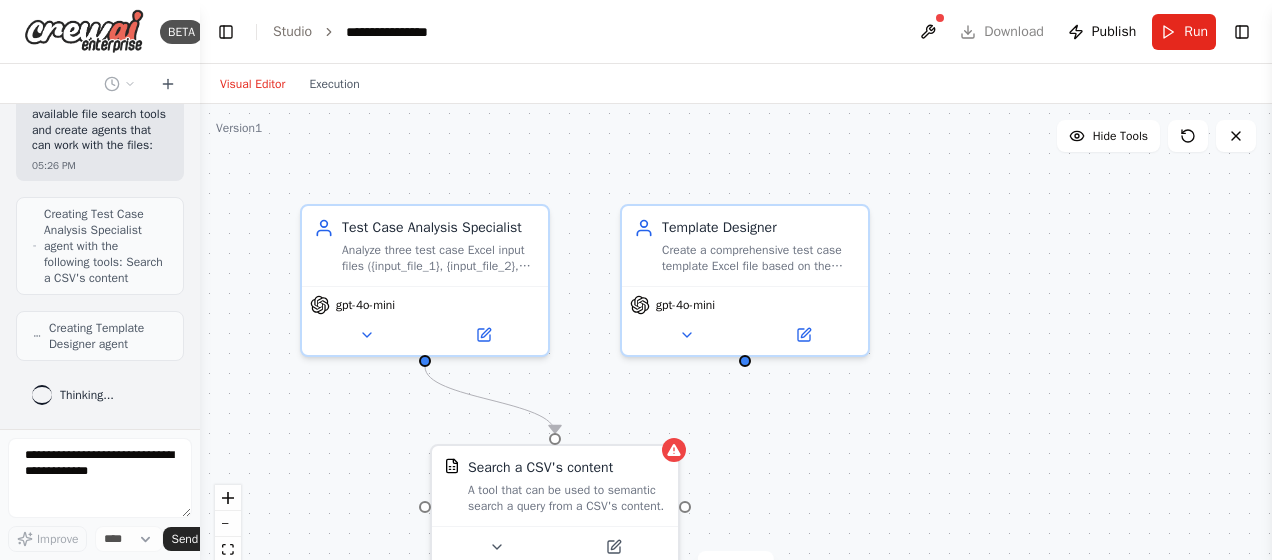 click on ".deletable-edge-delete-btn {
width: 20px;
height: 20px;
border: 0px solid #ffffff;
color: #6b7280;
background-color: #f8fafc;
cursor: pointer;
border-radius: 50%;
font-size: 12px;
padding: 3px;
display: flex;
align-items: center;
justify-content: center;
transition: all 0.2s cubic-bezier(0.4, 0, 0.2, 1);
box-shadow: 0 2px 4px rgba(0, 0, 0, 0.1);
}
.deletable-edge-delete-btn:hover {
background-color: #ef4444;
color: #ffffff;
border-color: #dc2626;
transform: scale(1.1);
box-shadow: 0 4px 12px rgba(239, 68, 68, 0.4);
}
.deletable-edge-delete-btn:active {
transform: scale(0.95);
box-shadow: 0 2px 4px rgba(239, 68, 68, 0.3);
}
Test Case Analysis Specialist gpt-4o-mini Search a CSV's content" at bounding box center [736, 354] 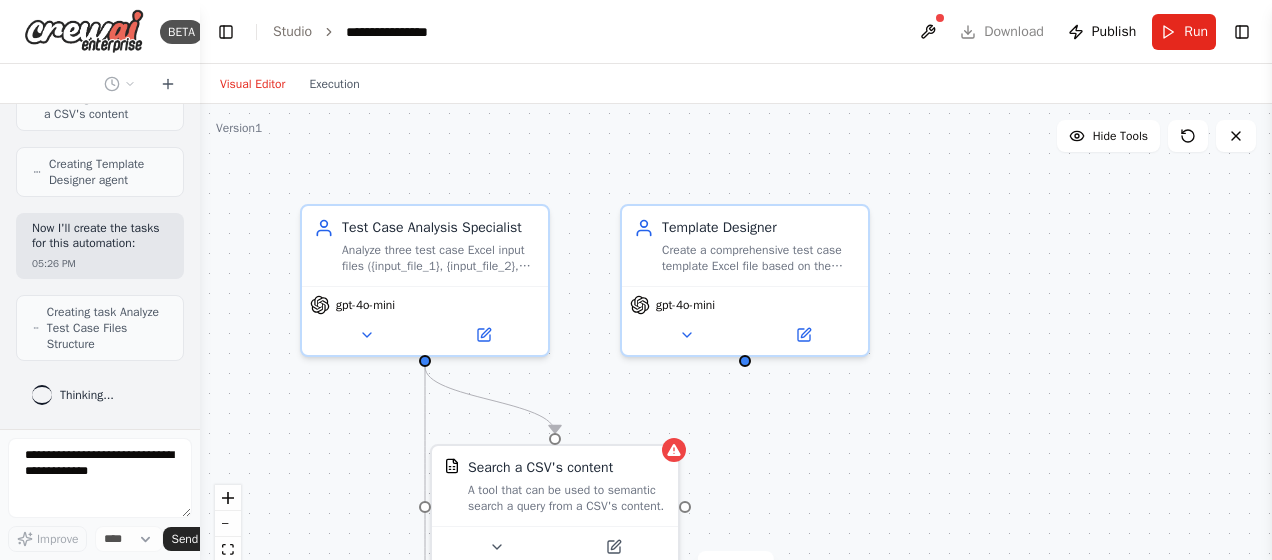 scroll, scrollTop: 1378, scrollLeft: 0, axis: vertical 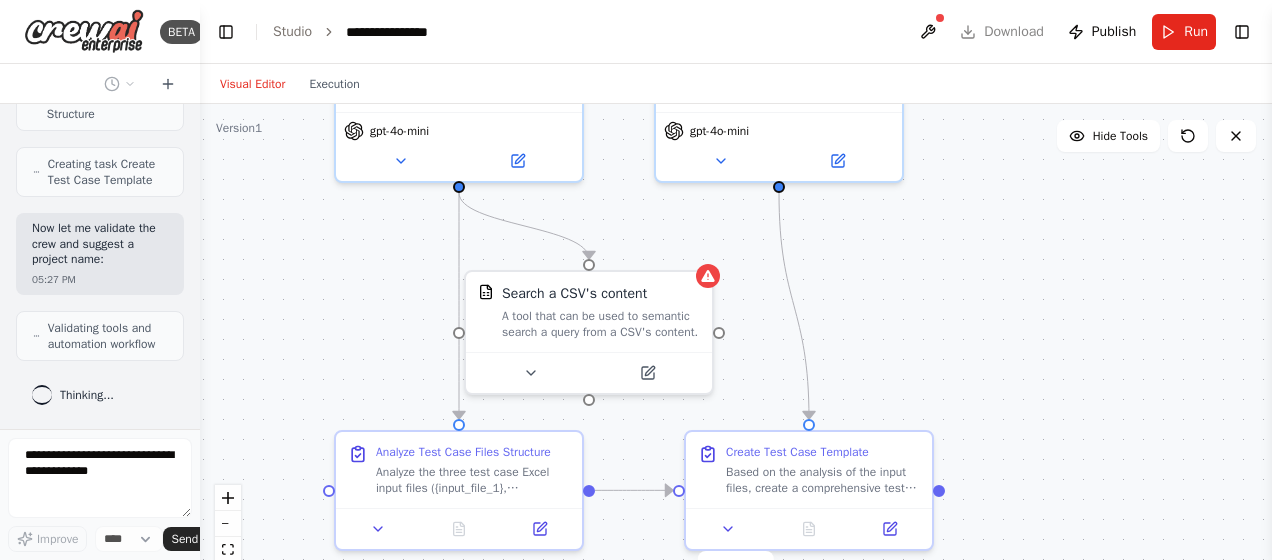 drag, startPoint x: 1032, startPoint y: 373, endPoint x: 1066, endPoint y: 199, distance: 177.29073 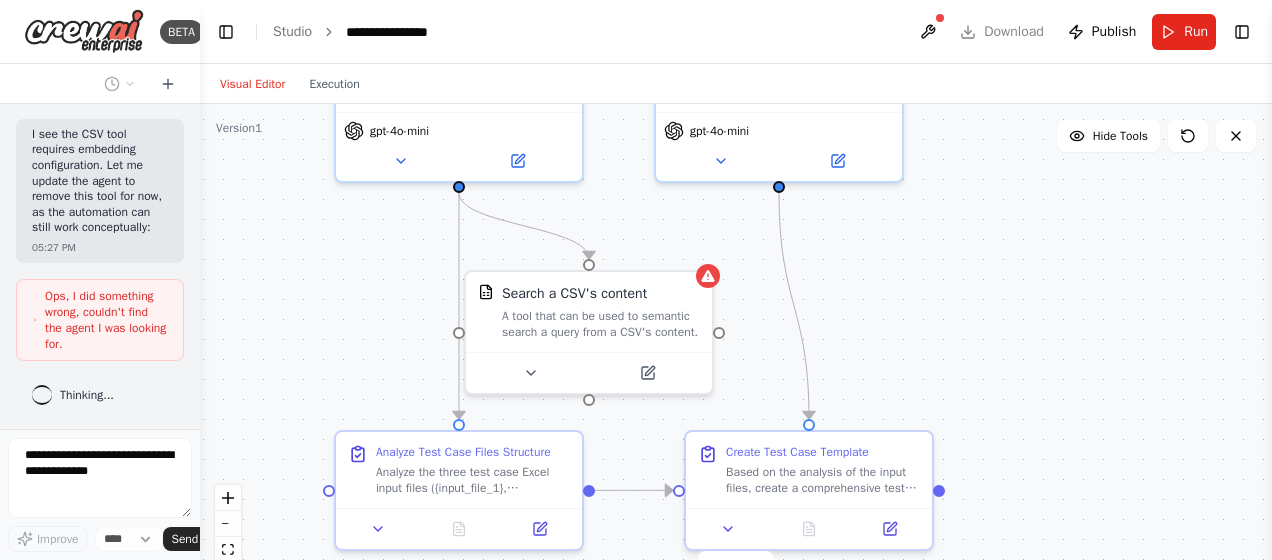 scroll, scrollTop: 2009, scrollLeft: 0, axis: vertical 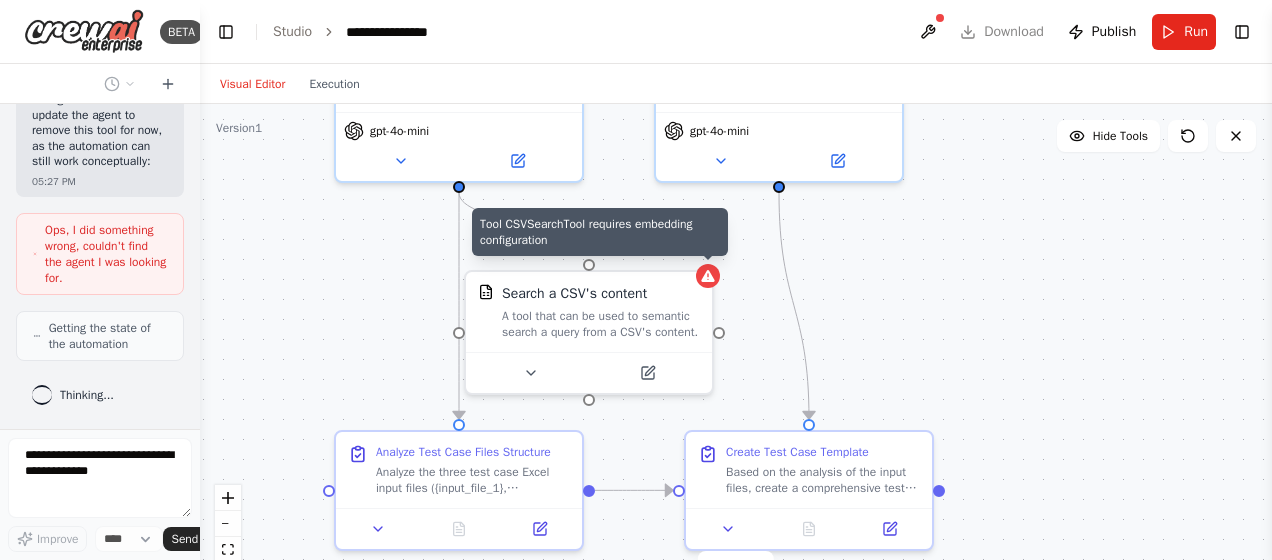 click on ".deletable-edge-delete-btn {
width: 20px;
height: 20px;
border: 0px solid #ffffff;
color: #6b7280;
background-color: #f8fafc;
cursor: pointer;
border-radius: 50%;
font-size: 12px;
padding: 3px;
display: flex;
align-items: center;
justify-content: center;
transition: all 0.2s cubic-bezier(0.4, 0, 0.2, 1);
box-shadow: 0 2px 4px rgba(0, 0, 0, 0.1);
}
.deletable-edge-delete-btn:hover {
background-color: #ef4444;
color: #ffffff;
border-color: #dc2626;
transform: scale(1.1);
box-shadow: 0 4px 12px rgba(239, 68, 68, 0.4);
}
.deletable-edge-delete-btn:active {
transform: scale(0.95);
box-shadow: 0 2px 4px rgba(239, 68, 68, 0.3);
}
Test Case Analysis Specialist gpt-4o-mini Search a CSV's content" at bounding box center (736, 354) 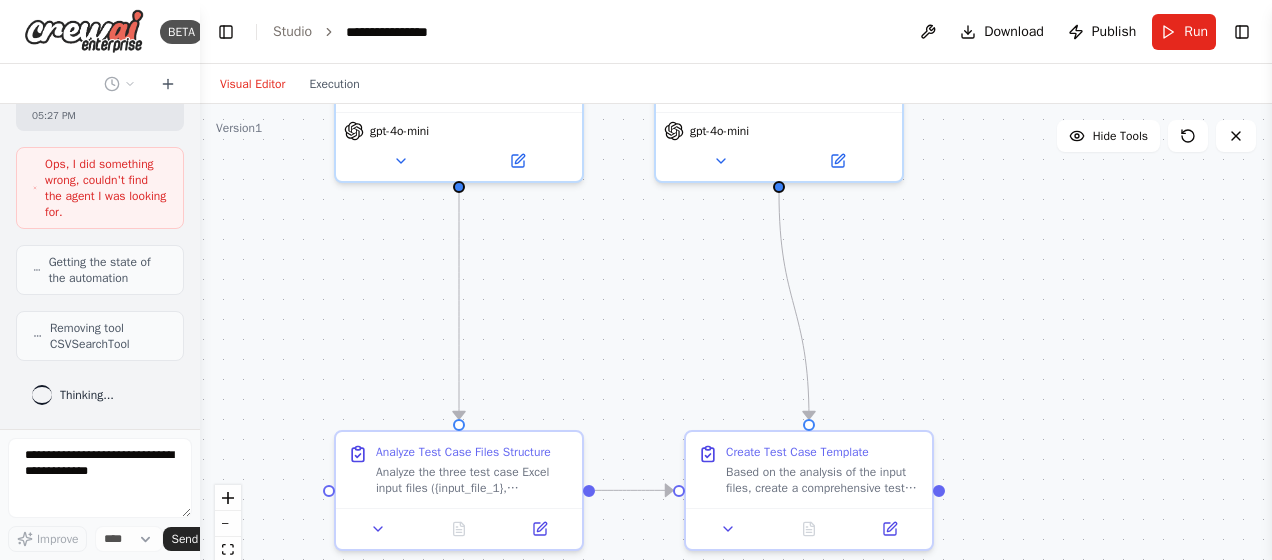 scroll, scrollTop: 2140, scrollLeft: 0, axis: vertical 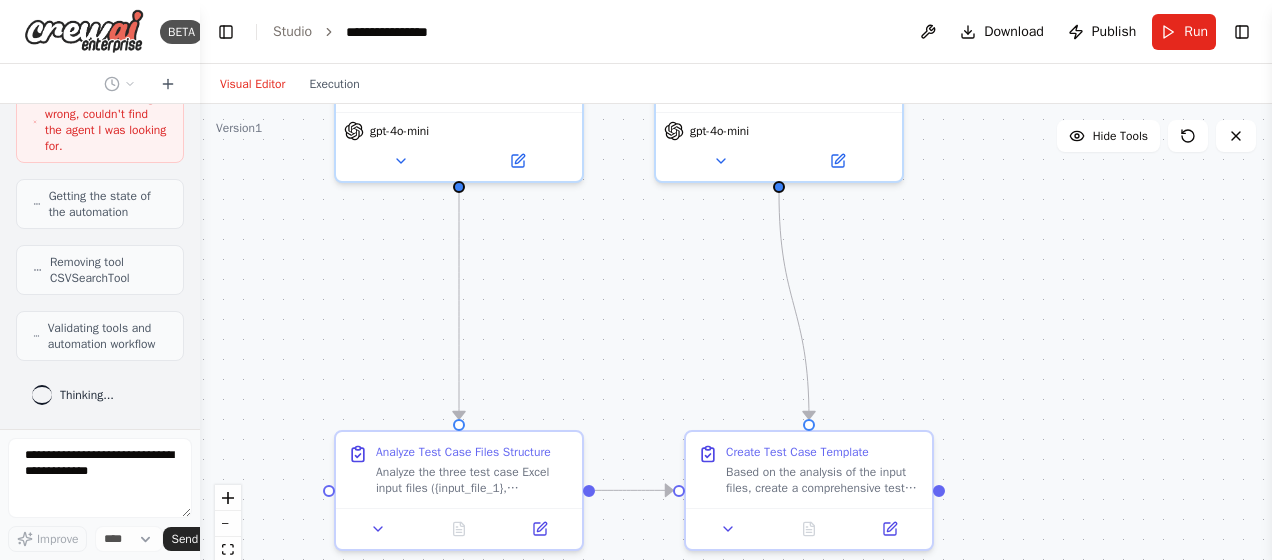 click on ".deletable-edge-delete-btn {
width: 20px;
height: 20px;
border: 0px solid #ffffff;
color: #6b7280;
background-color: #f8fafc;
cursor: pointer;
border-radius: 50%;
font-size: 12px;
padding: 3px;
display: flex;
align-items: center;
justify-content: center;
transition: all 0.2s cubic-bezier(0.4, 0, 0.2, 1);
box-shadow: 0 2px 4px rgba(0, 0, 0, 0.1);
}
.deletable-edge-delete-btn:hover {
background-color: #ef4444;
color: #ffffff;
border-color: #dc2626;
transform: scale(1.1);
box-shadow: 0 4px 12px rgba(239, 68, 68, 0.4);
}
.deletable-edge-delete-btn:active {
transform: scale(0.95);
box-shadow: 0 2px 4px rgba(239, 68, 68, 0.3);
}
Test Case Analysis Specialist gpt-4o-mini Template Designer" at bounding box center [736, 354] 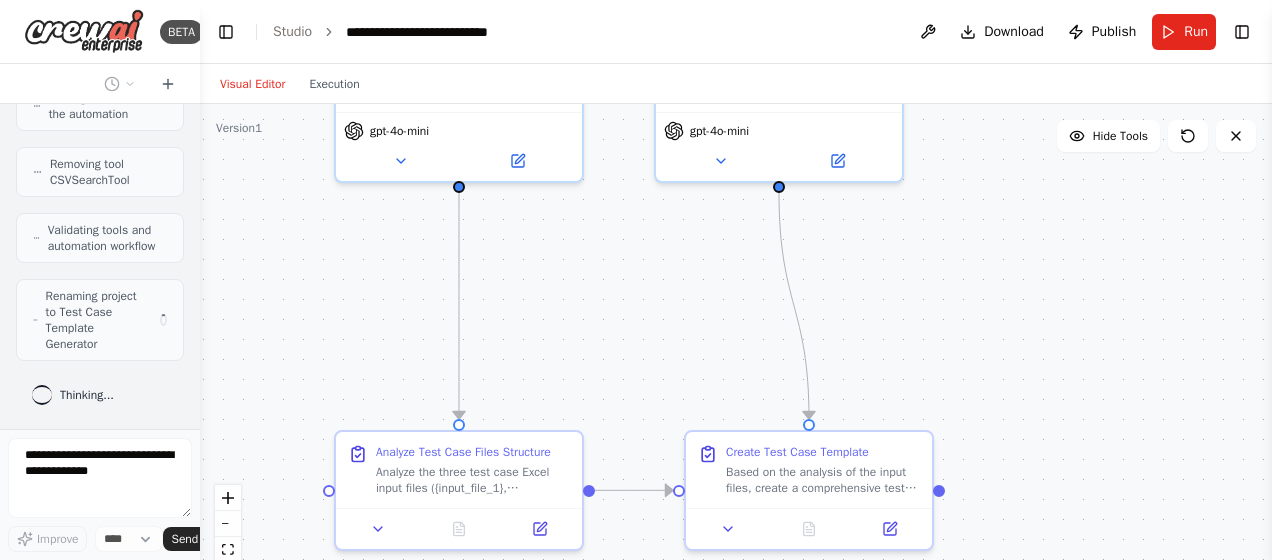 scroll, scrollTop: 2221, scrollLeft: 0, axis: vertical 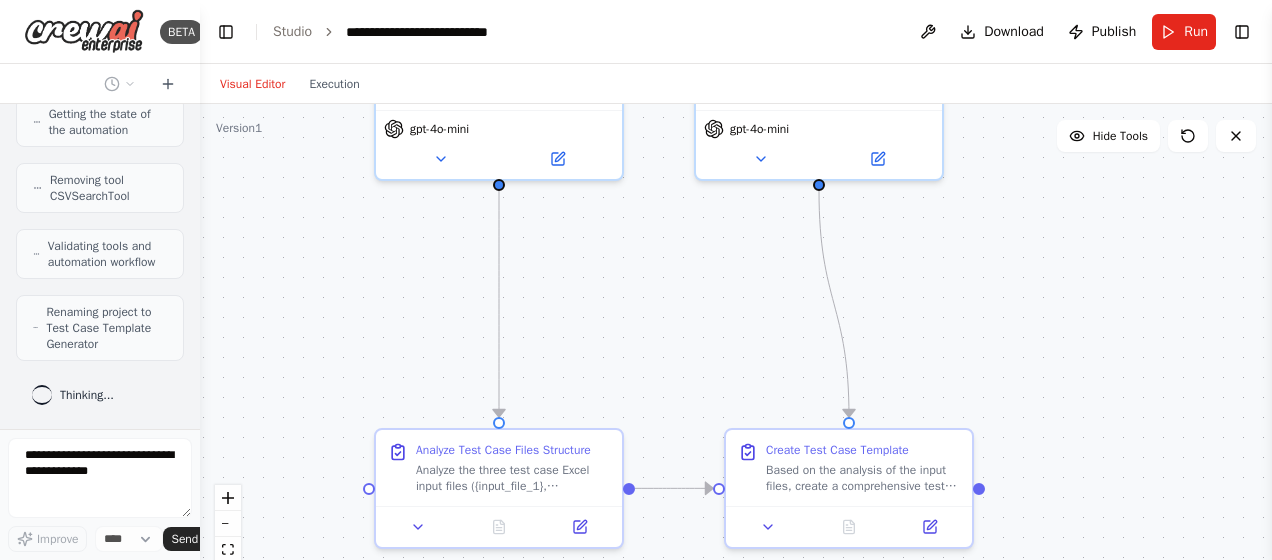 drag, startPoint x: 913, startPoint y: 299, endPoint x: 953, endPoint y: 297, distance: 40.04997 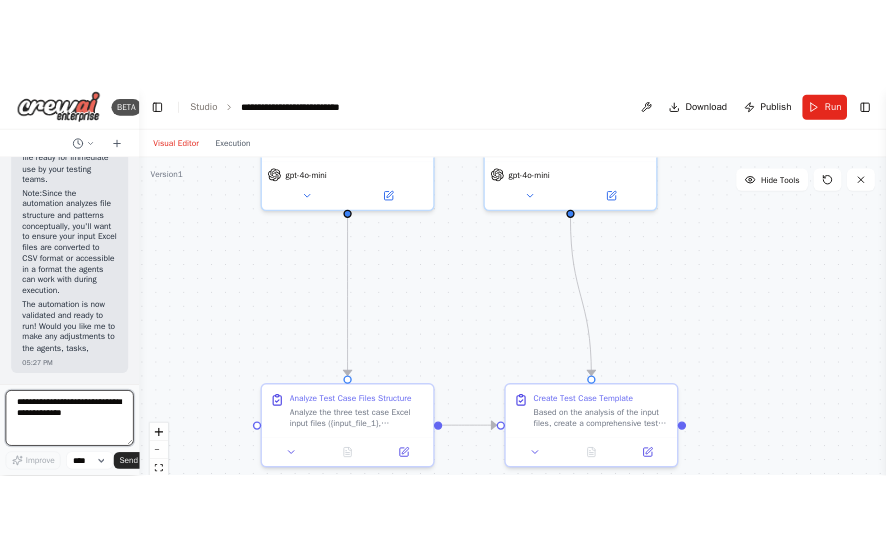 scroll, scrollTop: 3779, scrollLeft: 0, axis: vertical 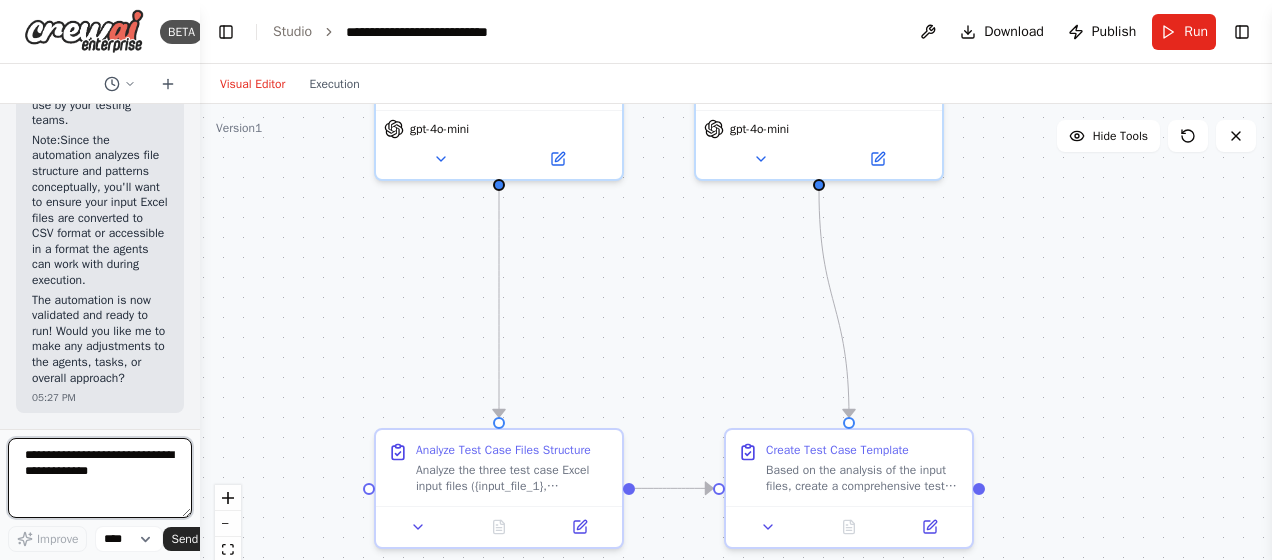 drag, startPoint x: 196, startPoint y: 404, endPoint x: 199, endPoint y: 391, distance: 13.341664 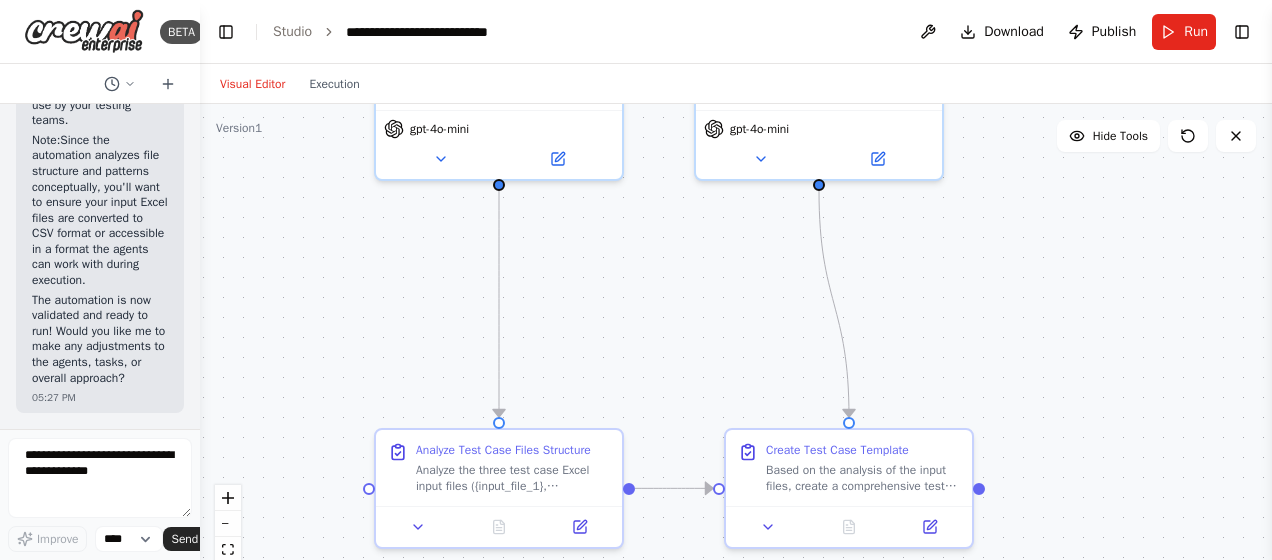 click on ".deletable-edge-delete-btn {
width: 20px;
height: 20px;
border: 0px solid #ffffff;
color: #6b7280;
background-color: #f8fafc;
cursor: pointer;
border-radius: 50%;
font-size: 12px;
padding: 3px;
display: flex;
align-items: center;
justify-content: center;
transition: all 0.2s cubic-bezier(0.4, 0, 0.2, 1);
box-shadow: 0 2px 4px rgba(0, 0, 0, 0.1);
}
.deletable-edge-delete-btn:hover {
background-color: #ef4444;
color: #ffffff;
border-color: #dc2626;
transform: scale(1.1);
box-shadow: 0 4px 12px rgba(239, 68, 68, 0.4);
}
.deletable-edge-delete-btn:active {
transform: scale(0.95);
box-shadow: 0 2px 4px rgba(239, 68, 68, 0.3);
}
Test Case Analysis Specialist gpt-4o-mini Template Designer" at bounding box center [736, 354] 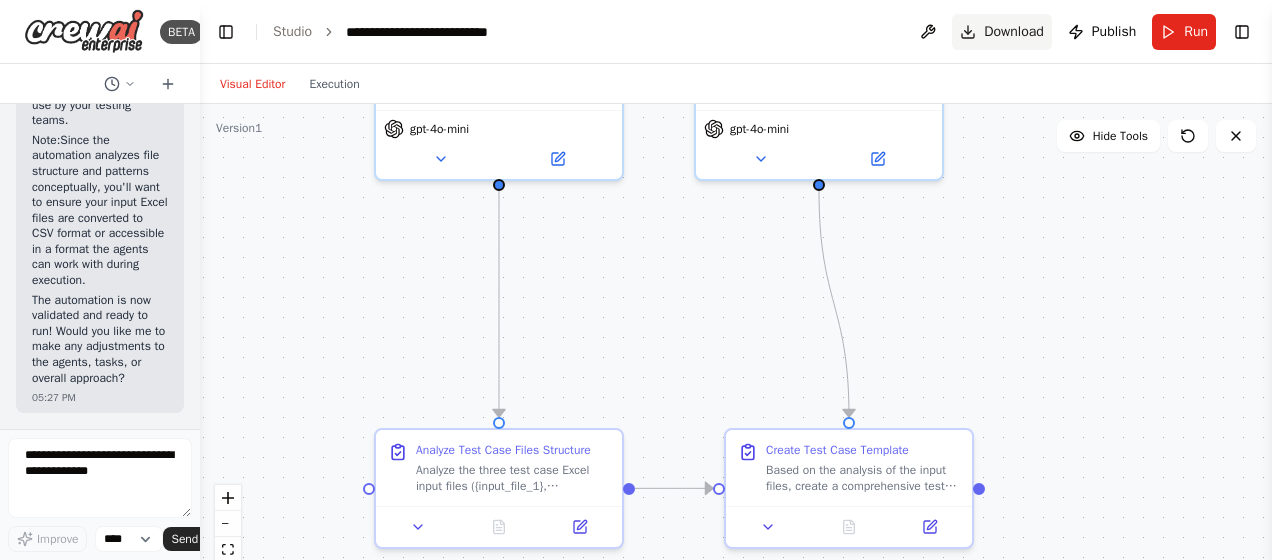 click on "Download" at bounding box center [1014, 32] 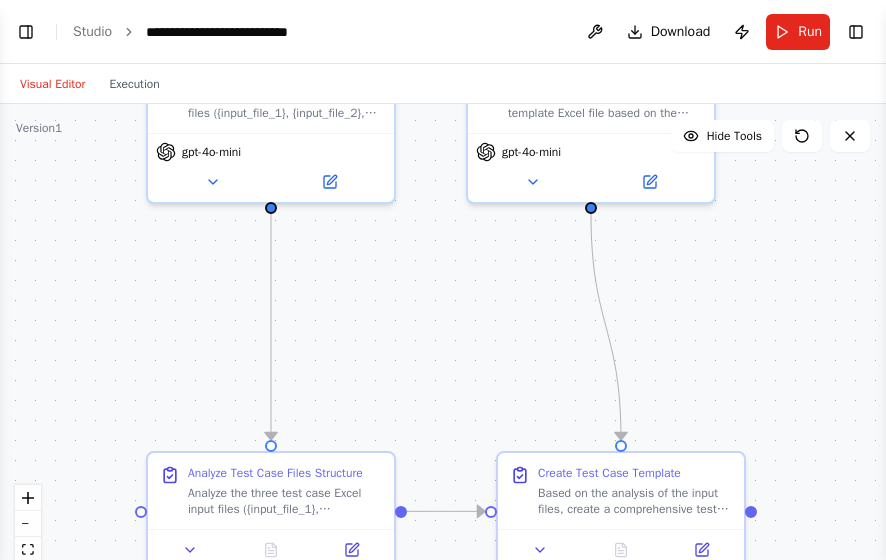 drag, startPoint x: 752, startPoint y: 242, endPoint x: 724, endPoint y: 265, distance: 36.23534 